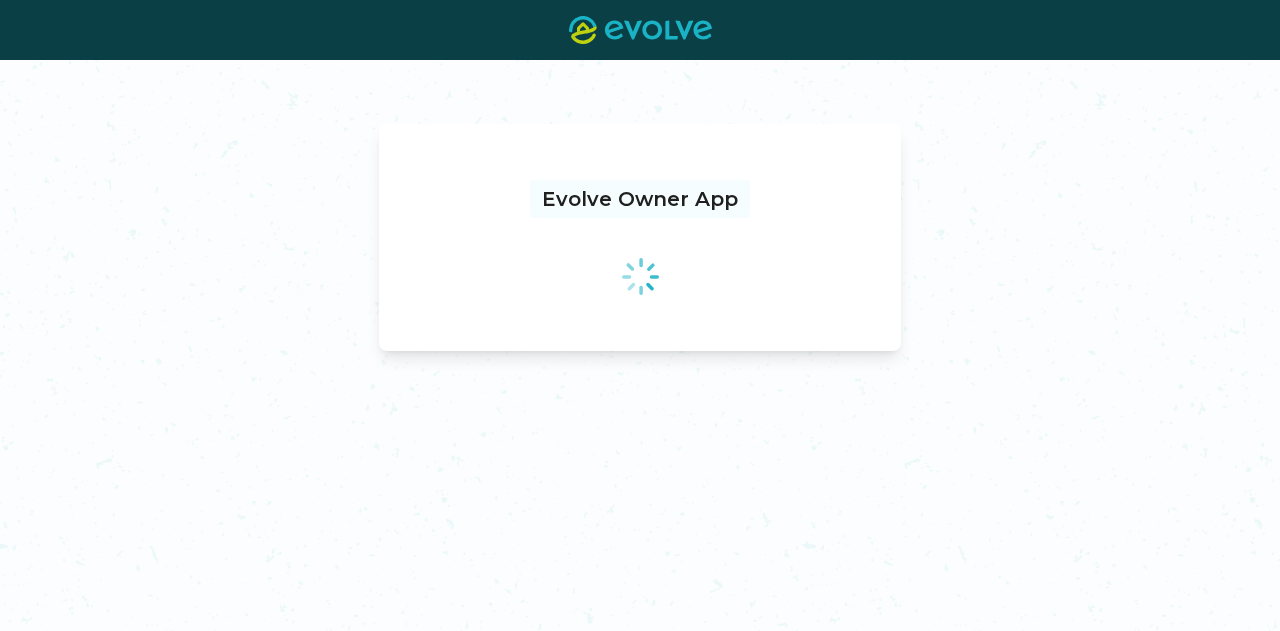 scroll, scrollTop: 0, scrollLeft: 0, axis: both 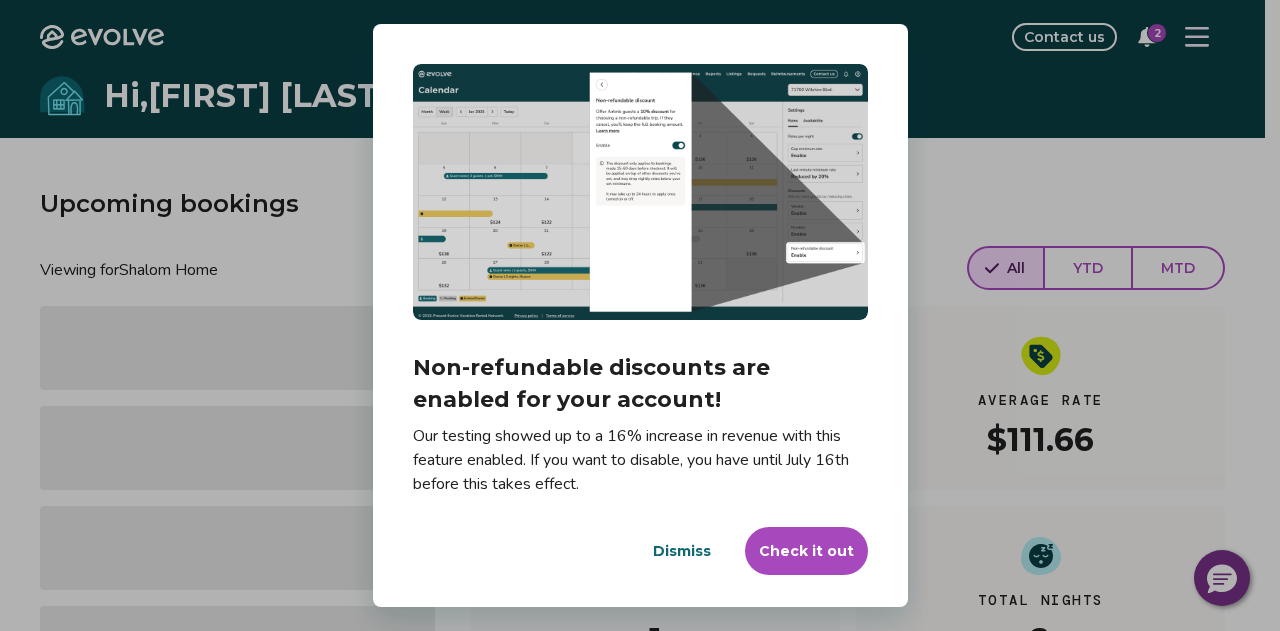 click on "Dismiss" at bounding box center [682, 551] 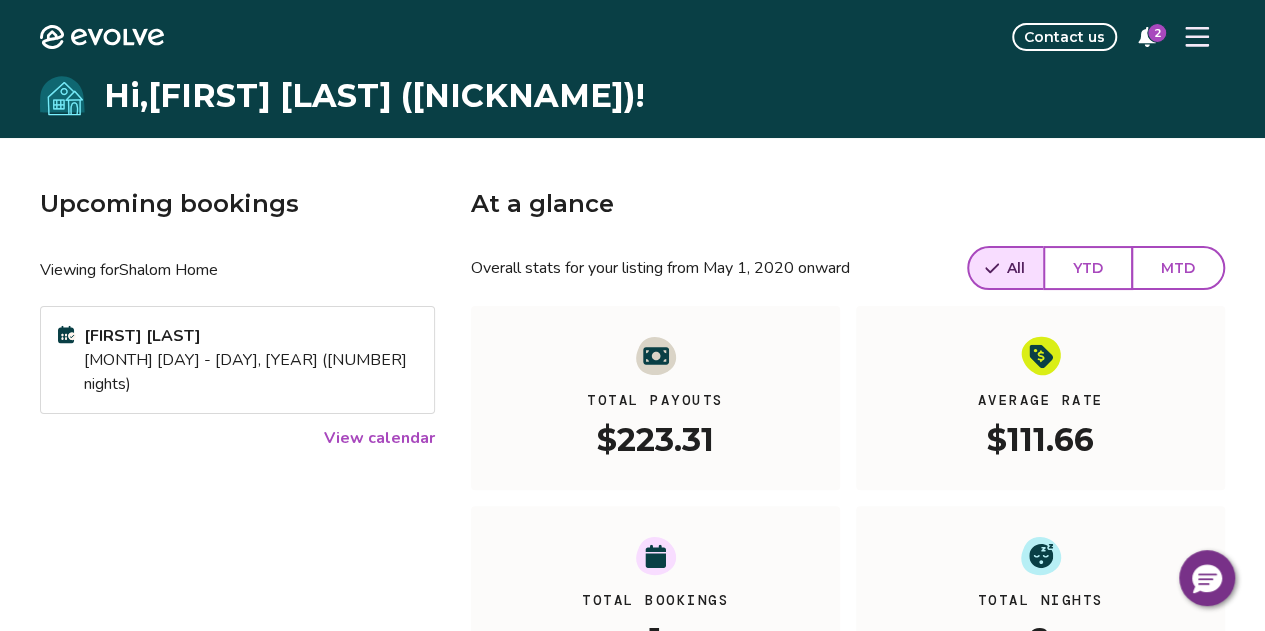 click 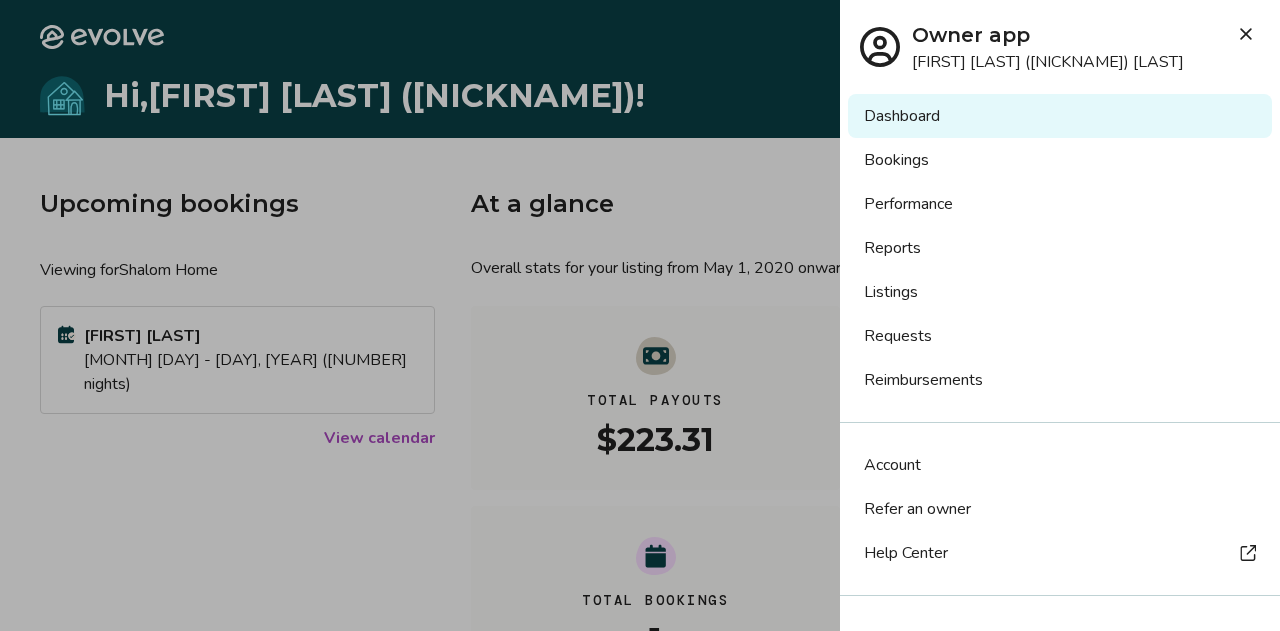 click on "Bookings" at bounding box center [1060, 160] 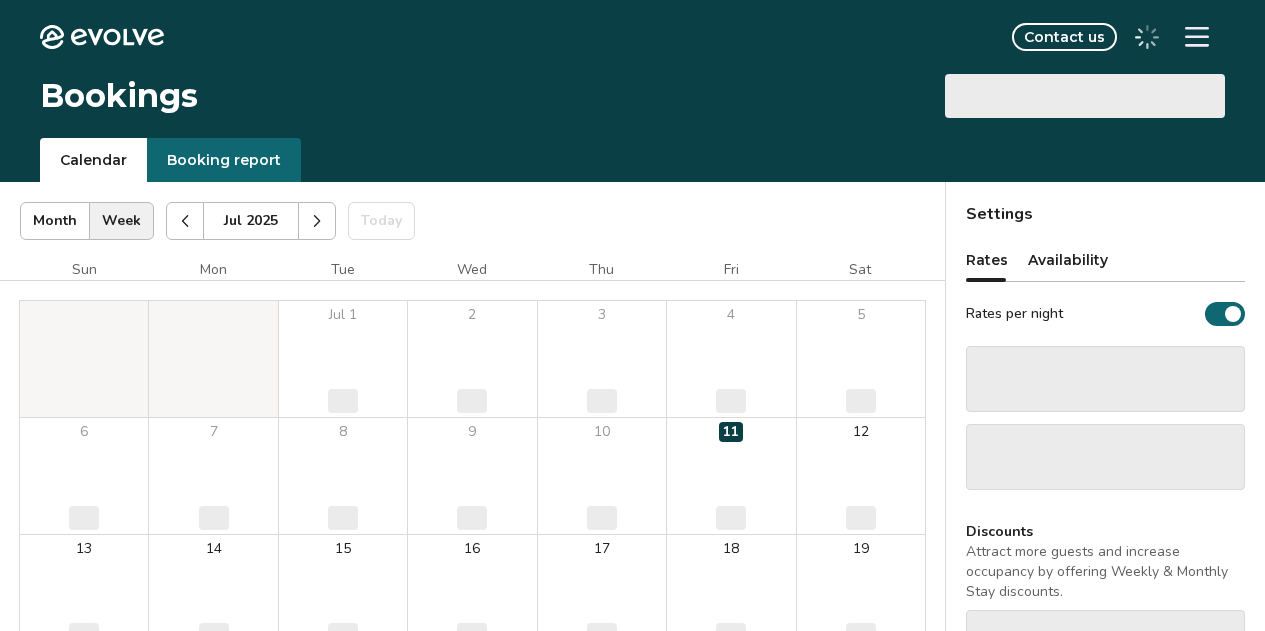 scroll, scrollTop: 0, scrollLeft: 0, axis: both 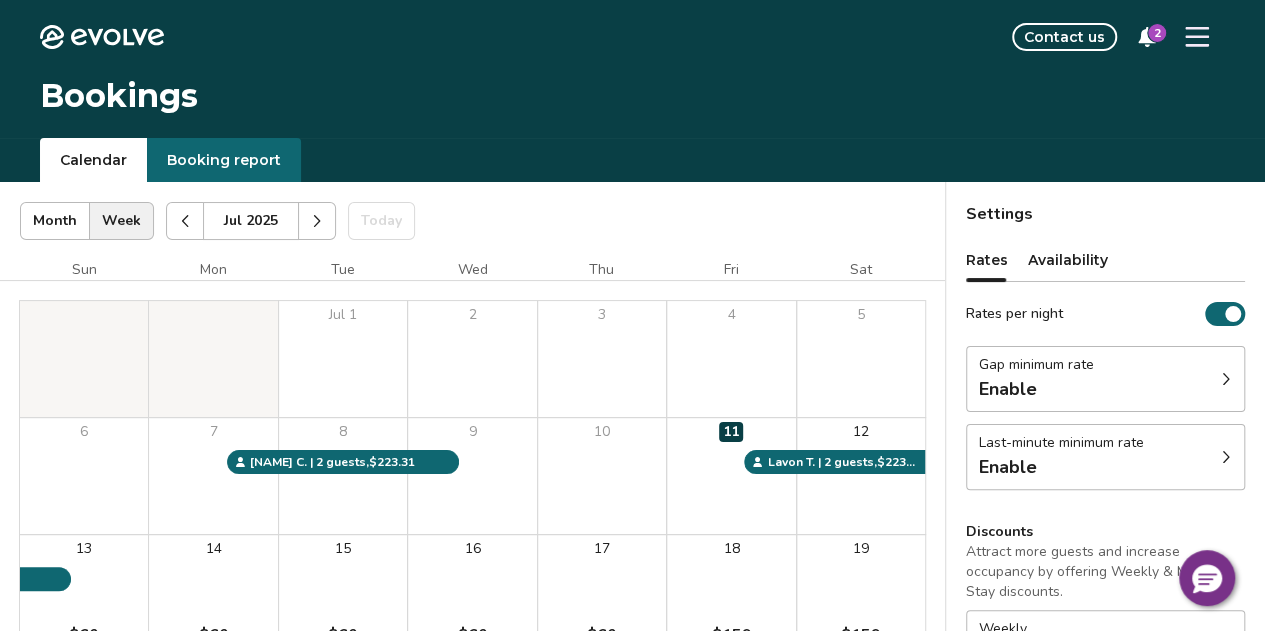 click on "Booking report" at bounding box center (224, 160) 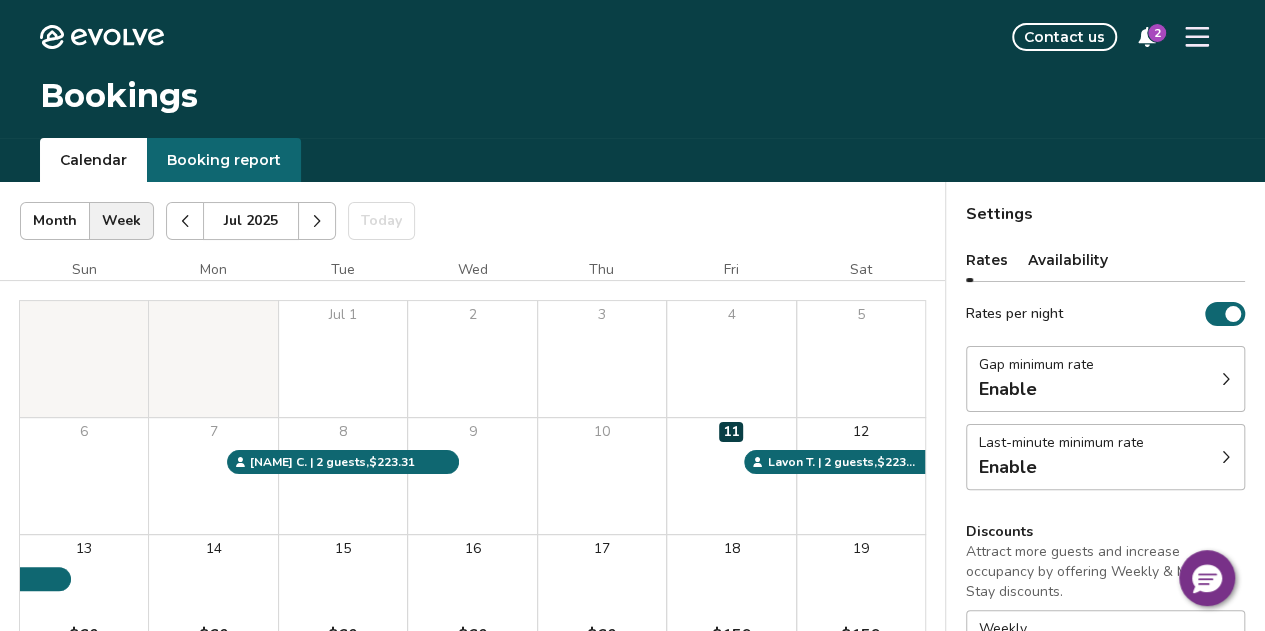 click on "Calendar" at bounding box center (93, 160) 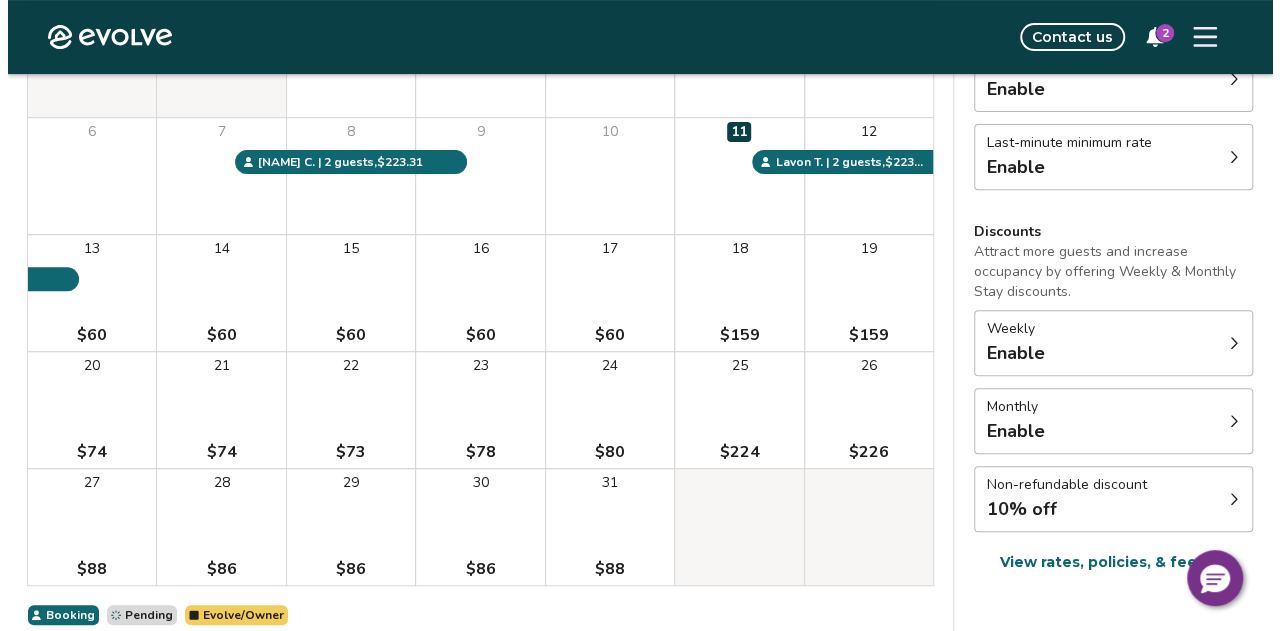 scroll, scrollTop: 0, scrollLeft: 0, axis: both 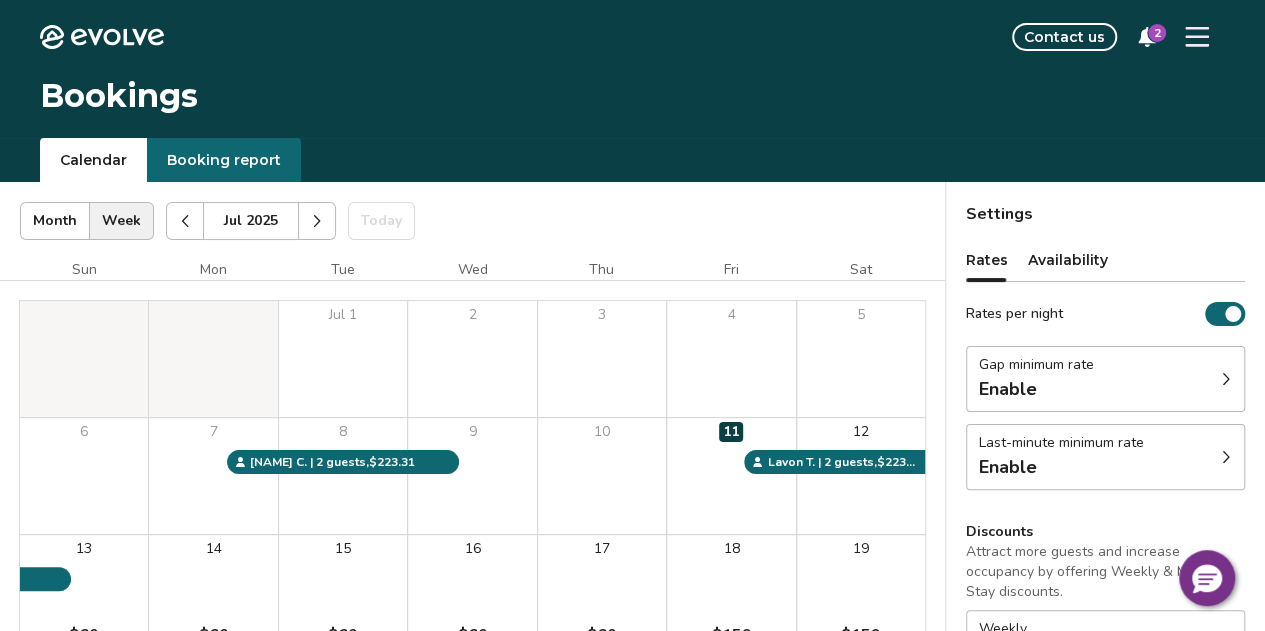 click 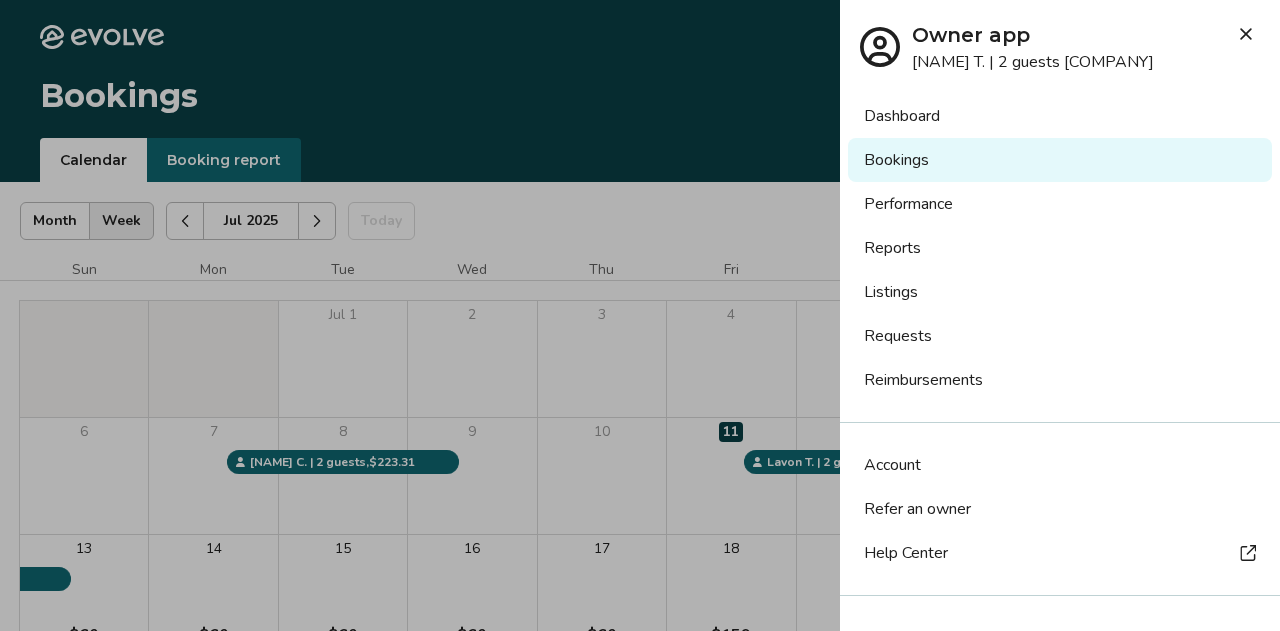 click on "Listings" at bounding box center [1060, 292] 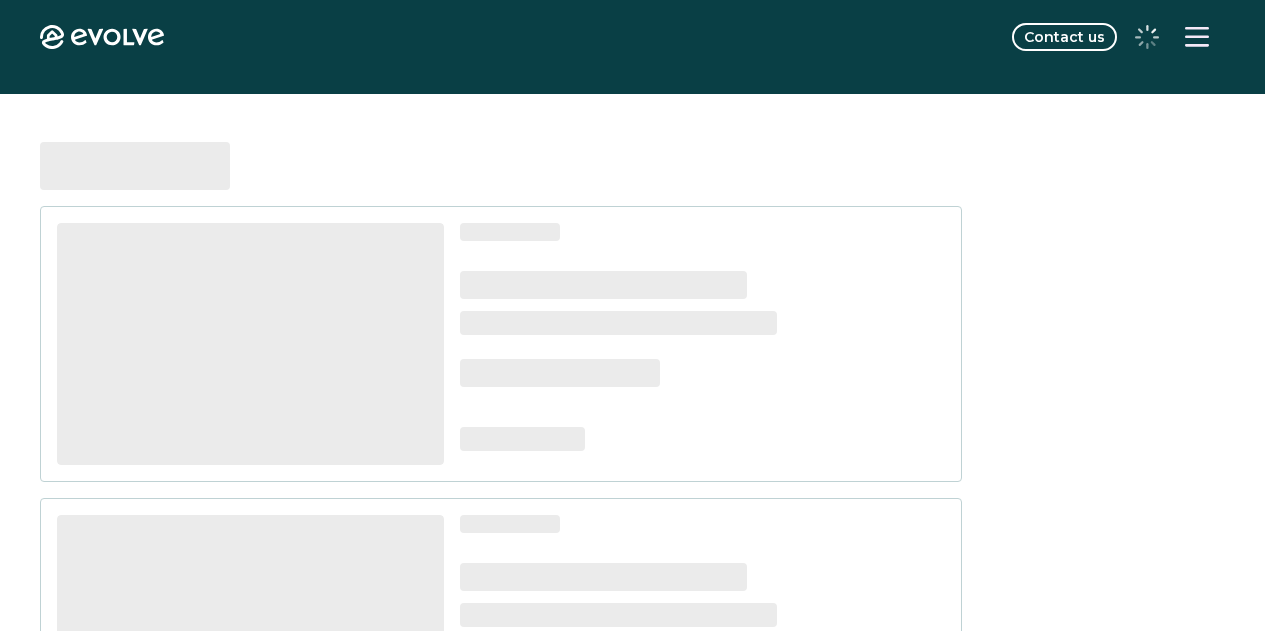 scroll, scrollTop: 0, scrollLeft: 0, axis: both 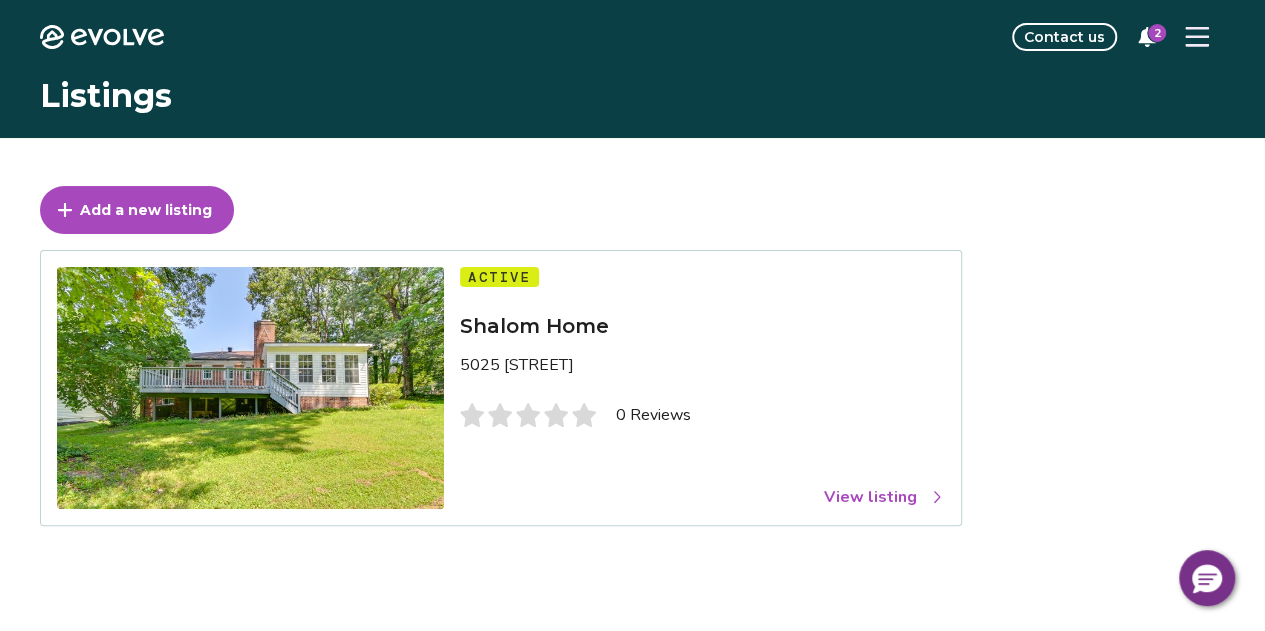 click on "View listing" at bounding box center (884, 497) 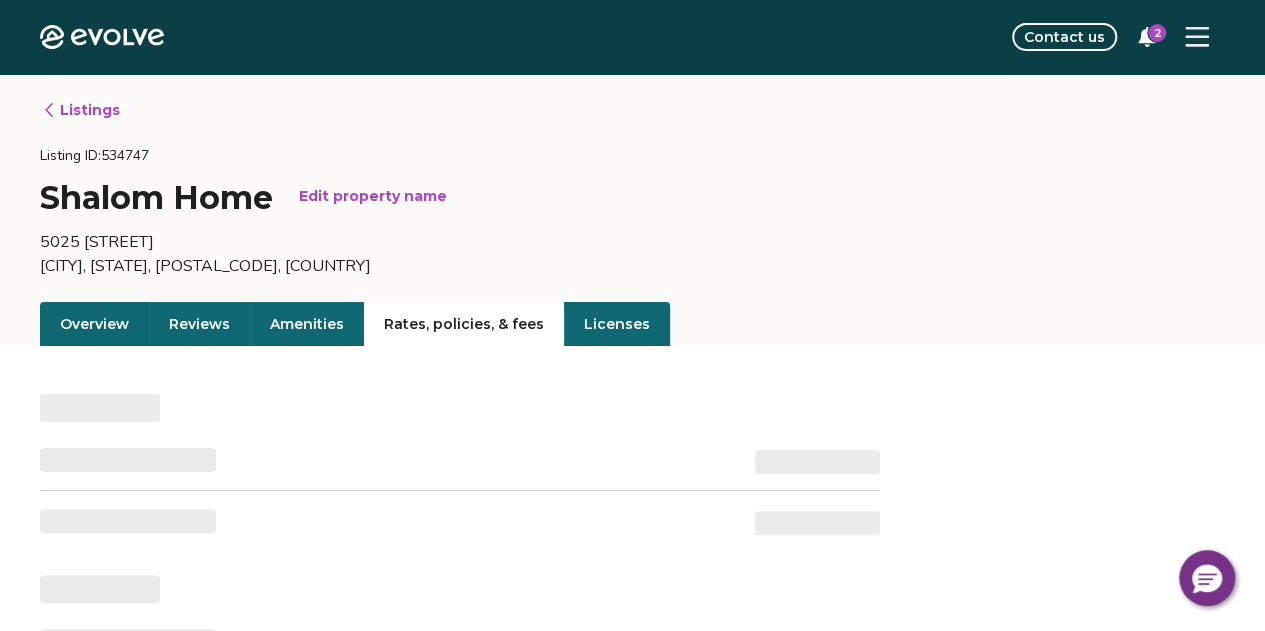 click on "Rates, policies, & fees" at bounding box center [464, 324] 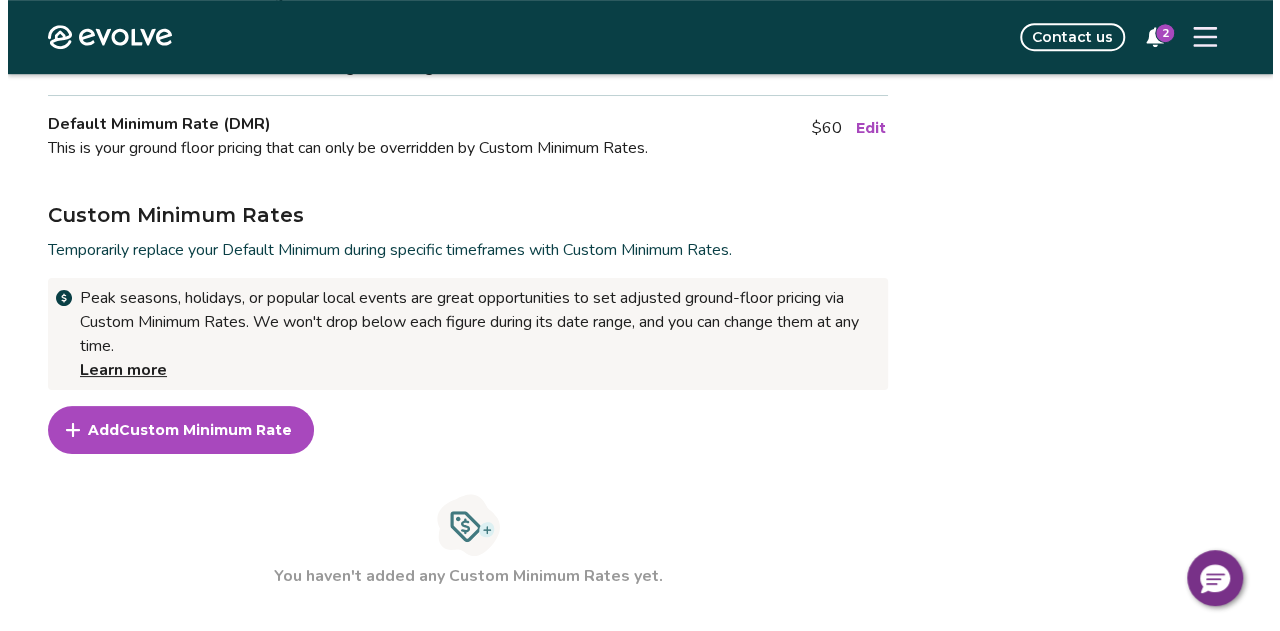 scroll, scrollTop: 400, scrollLeft: 0, axis: vertical 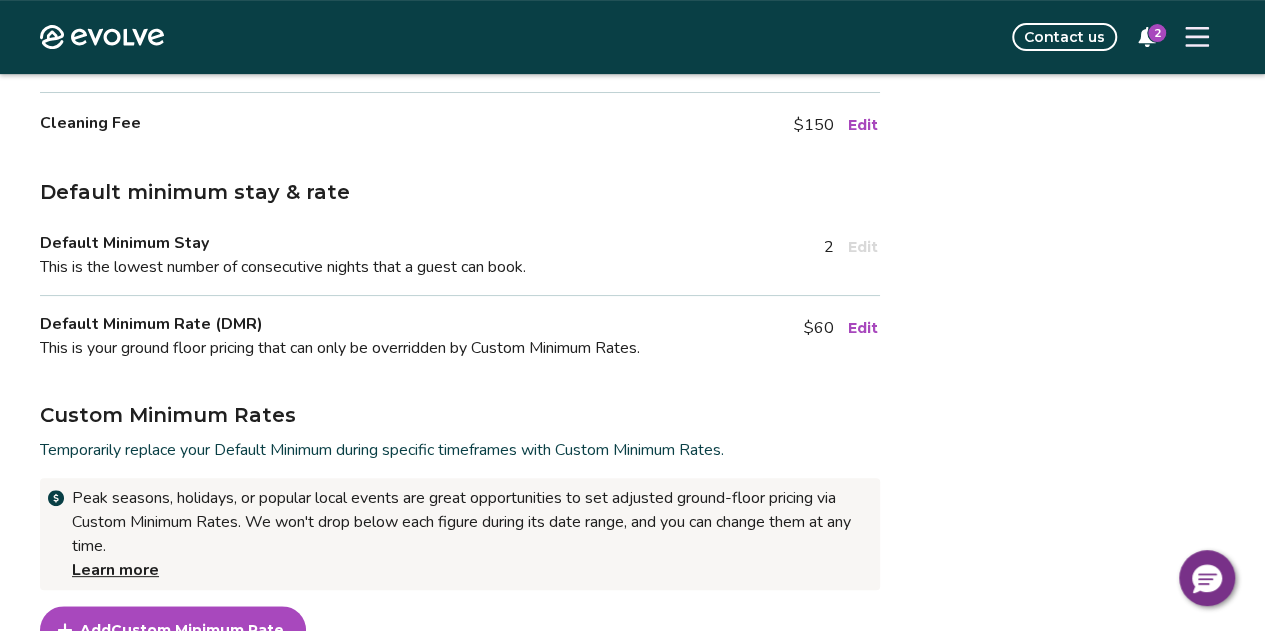 click 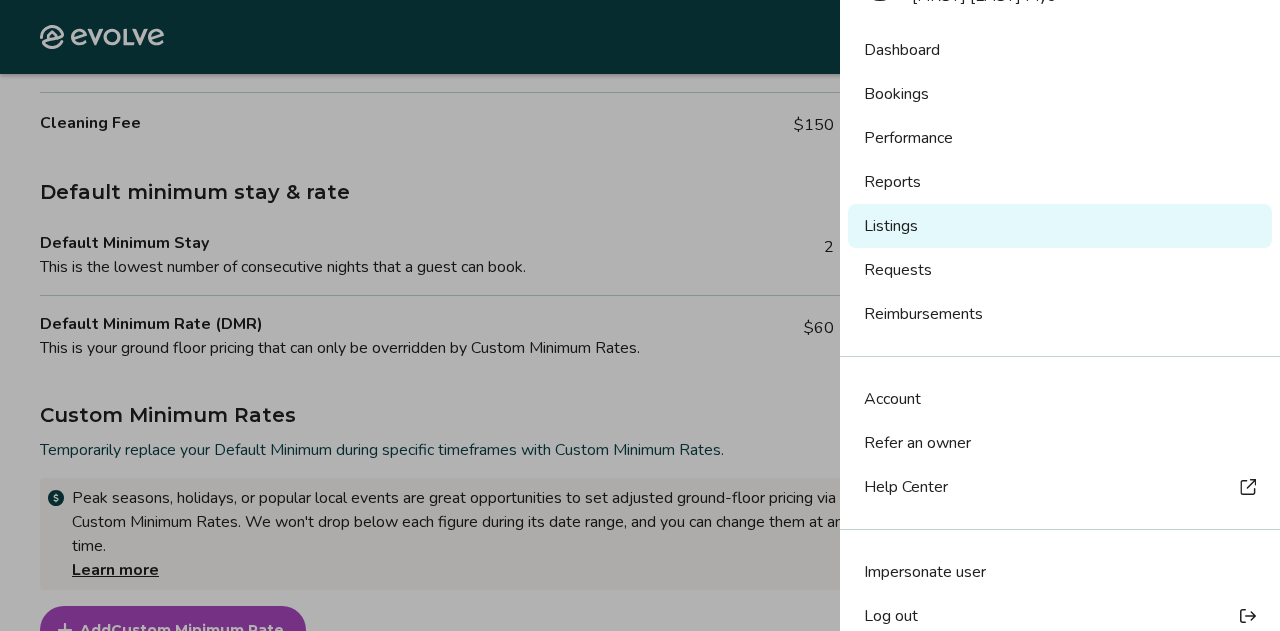 scroll, scrollTop: 92, scrollLeft: 0, axis: vertical 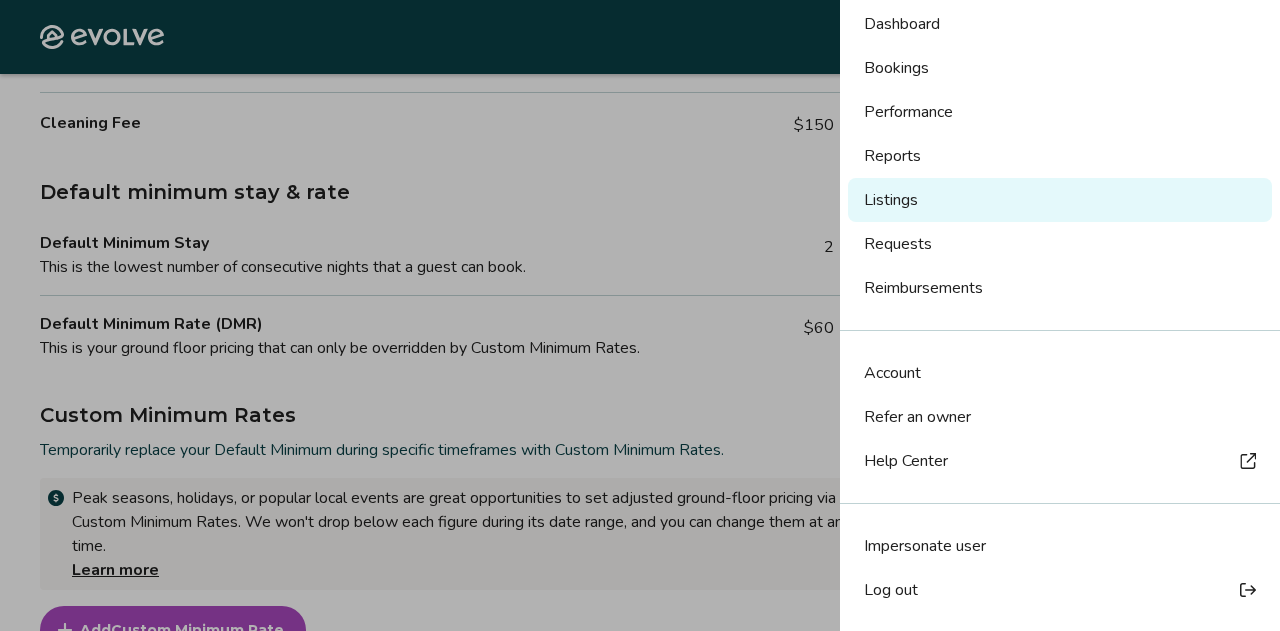 click on "Log out" at bounding box center (1060, 590) 